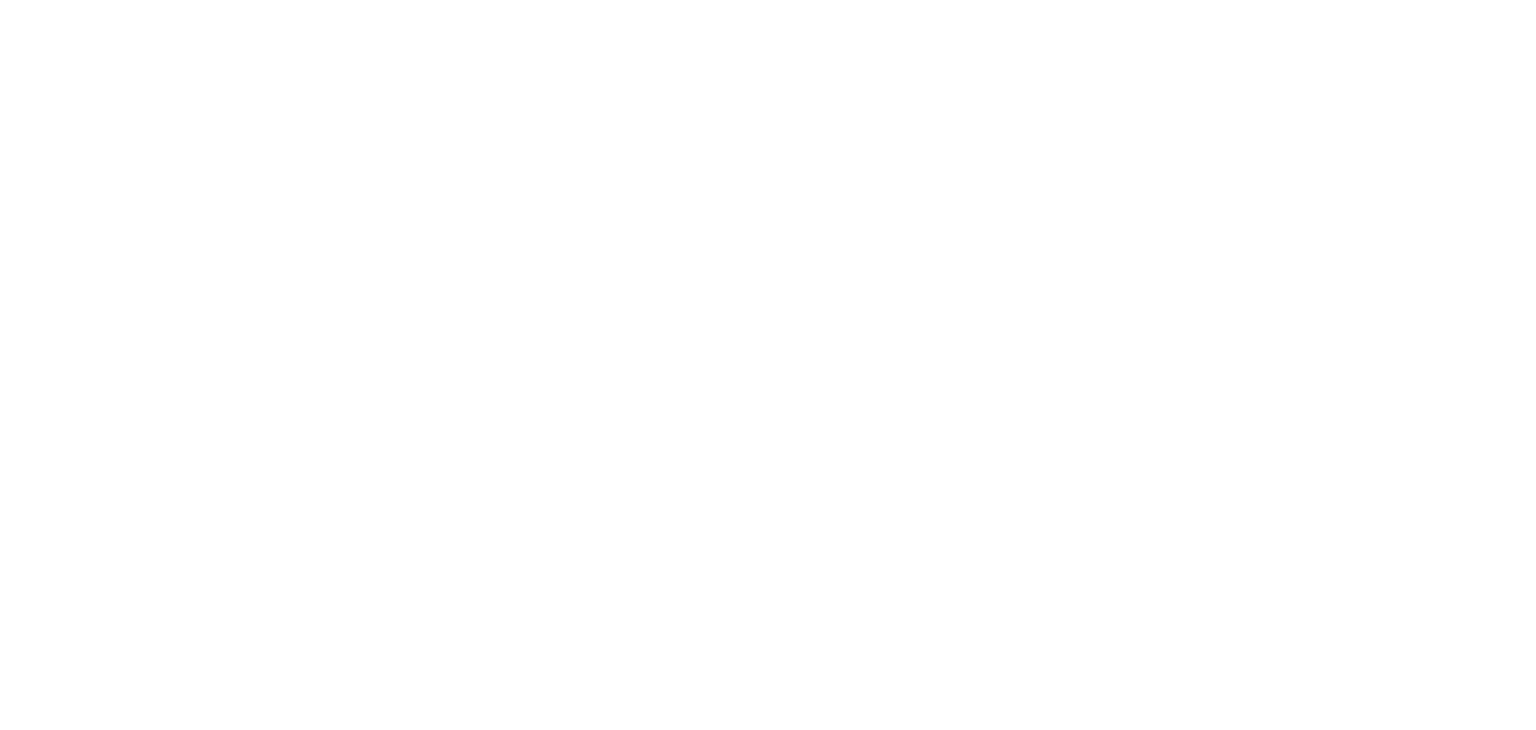 scroll, scrollTop: 0, scrollLeft: 0, axis: both 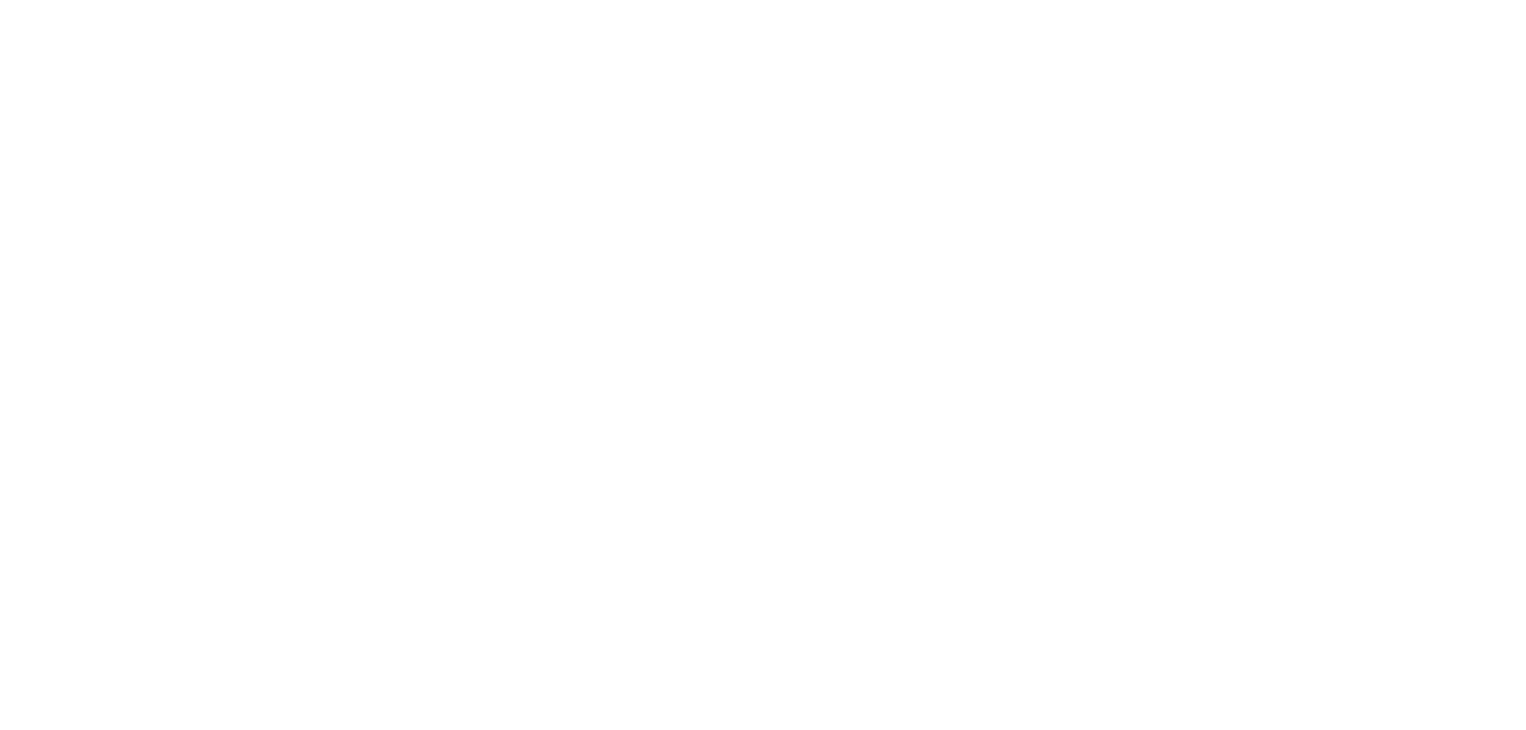select on "*" 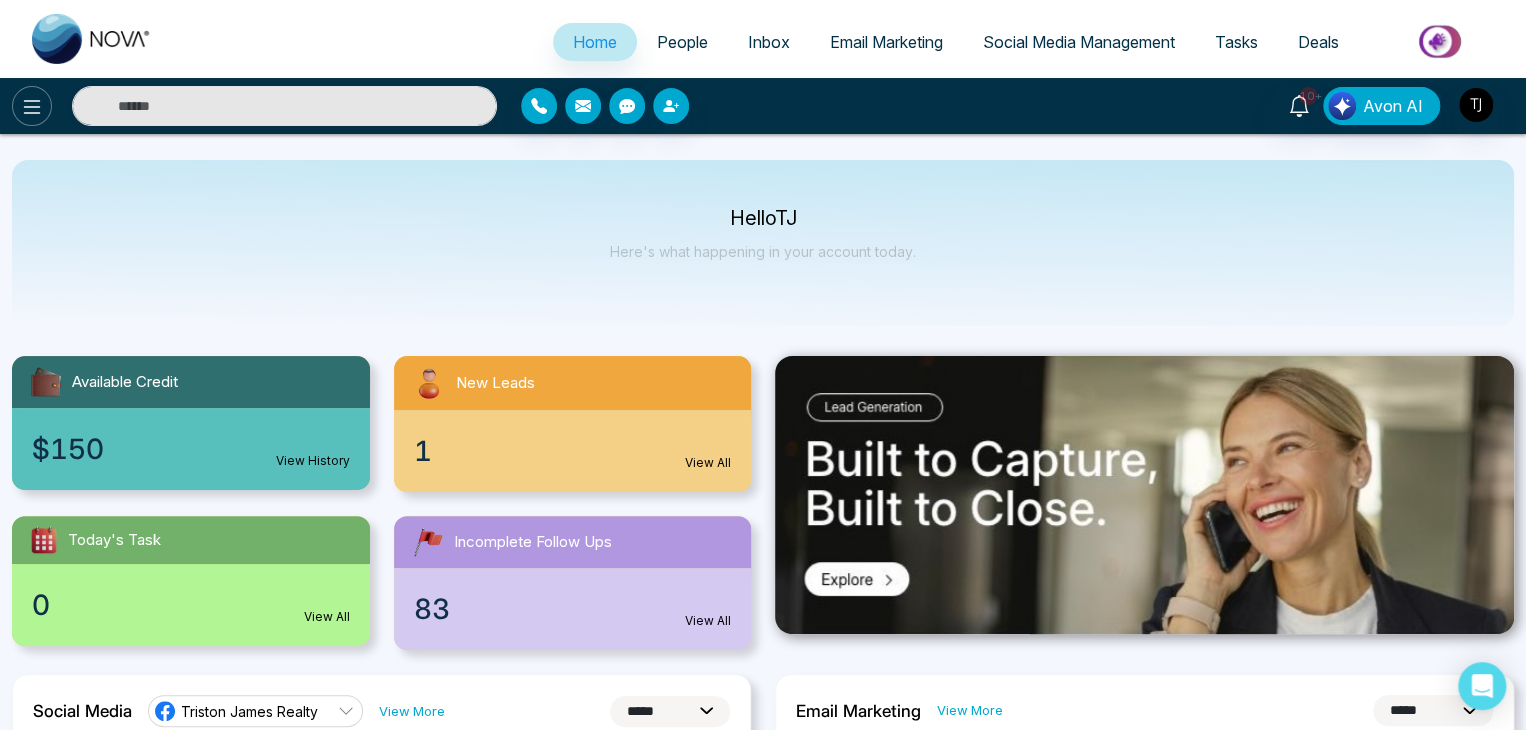 click 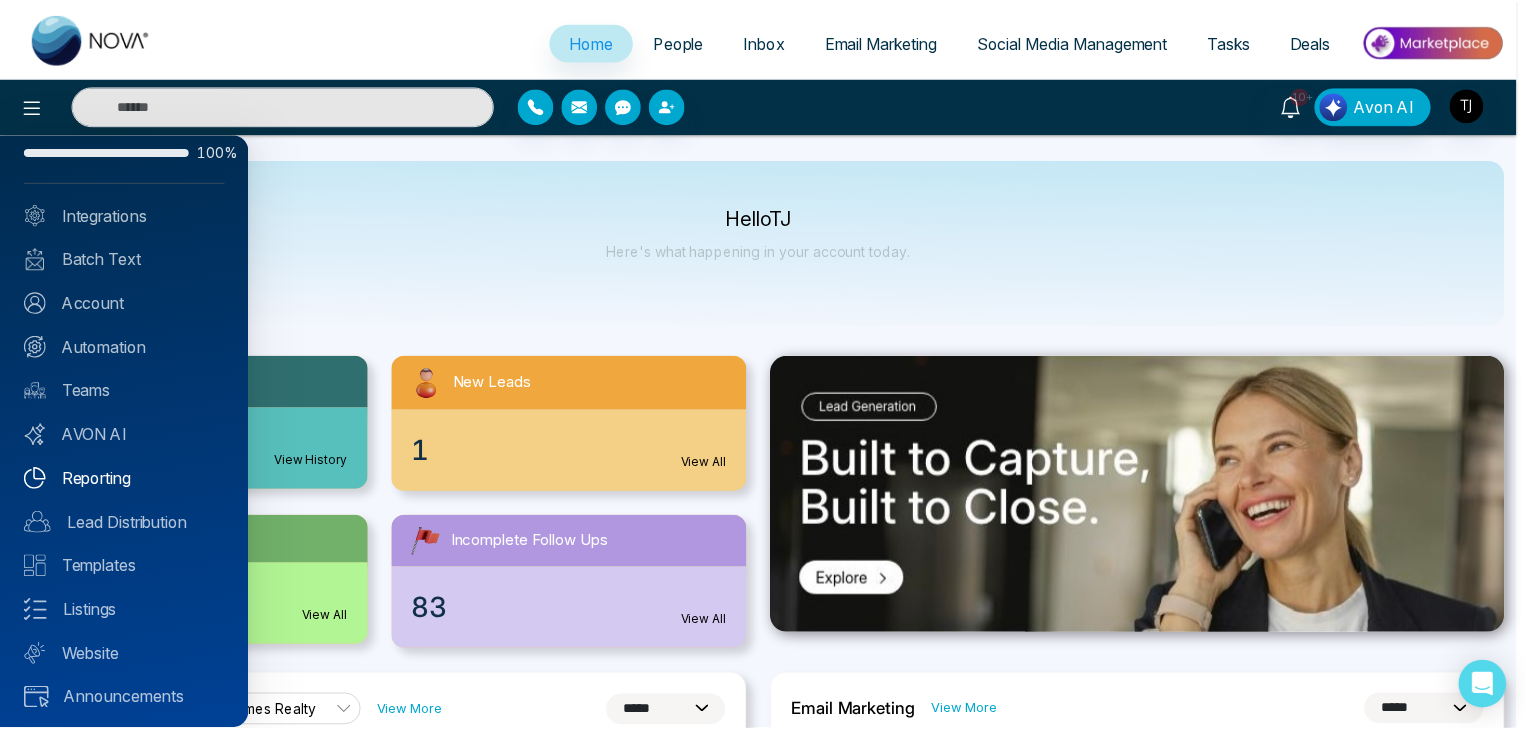 scroll, scrollTop: 56, scrollLeft: 0, axis: vertical 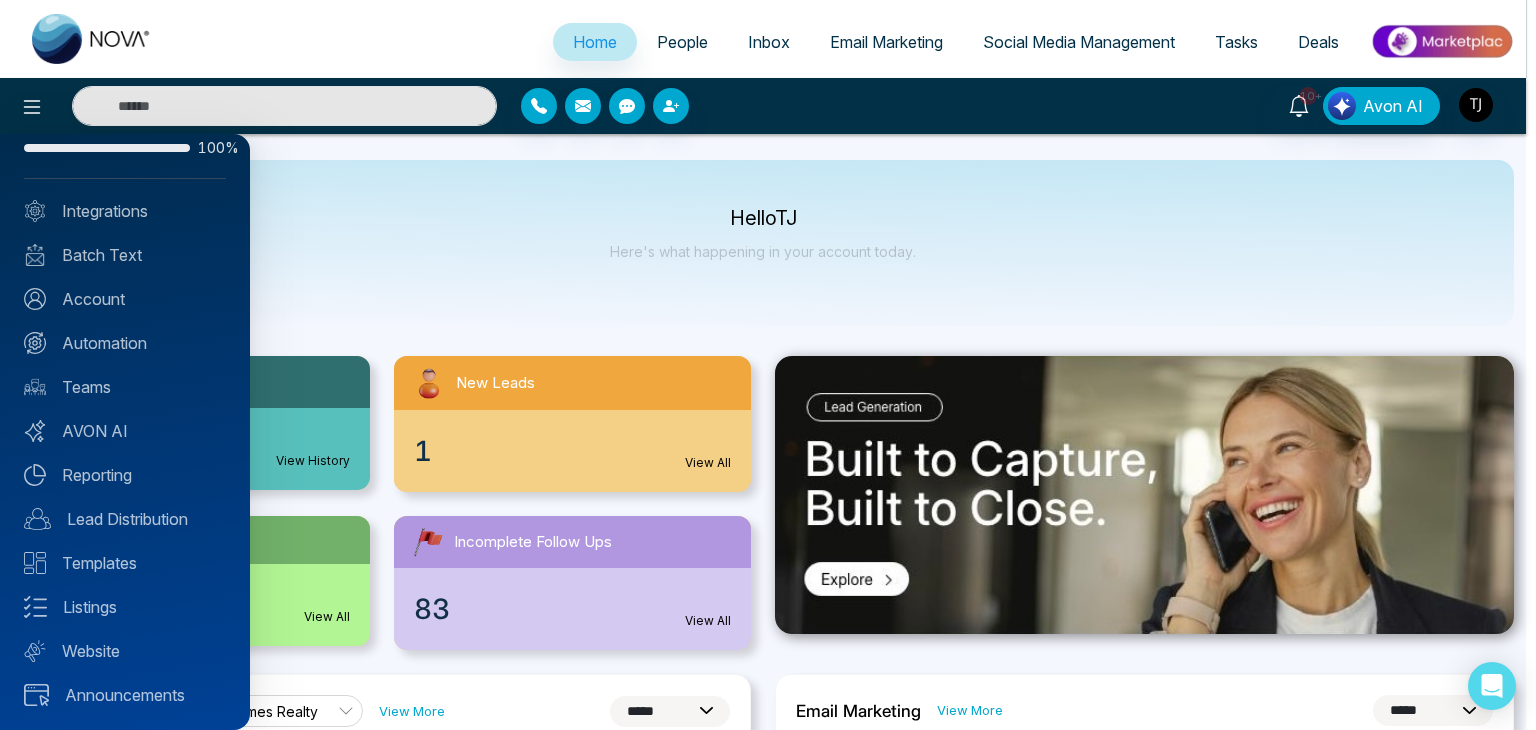 click on "Profile Completion 100% Integrations Batch Text Account Automation Teams AVON AI Reporting Lead Distribution Templates Listings Website Announcements" at bounding box center (125, 432) 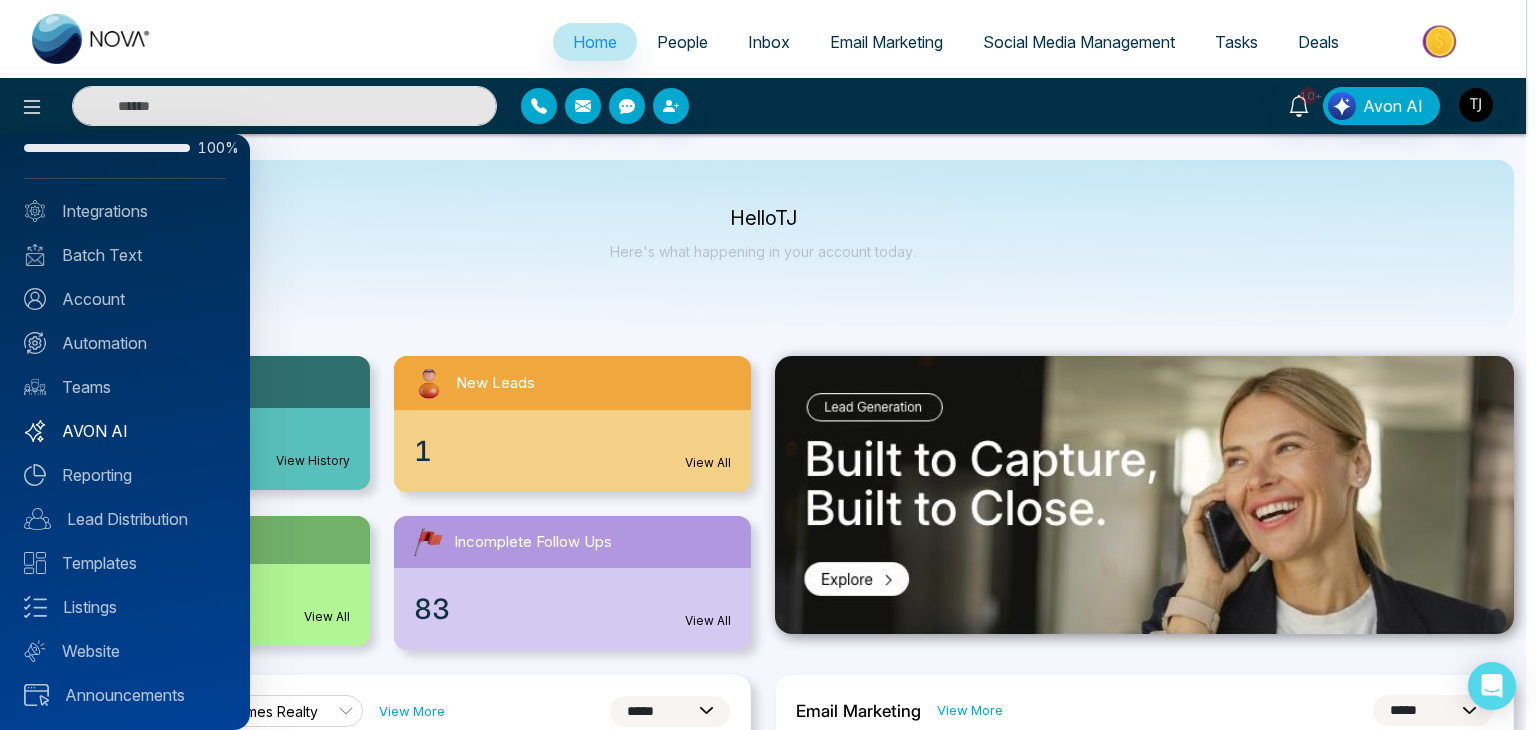 click on "AVON AI" at bounding box center (125, 431) 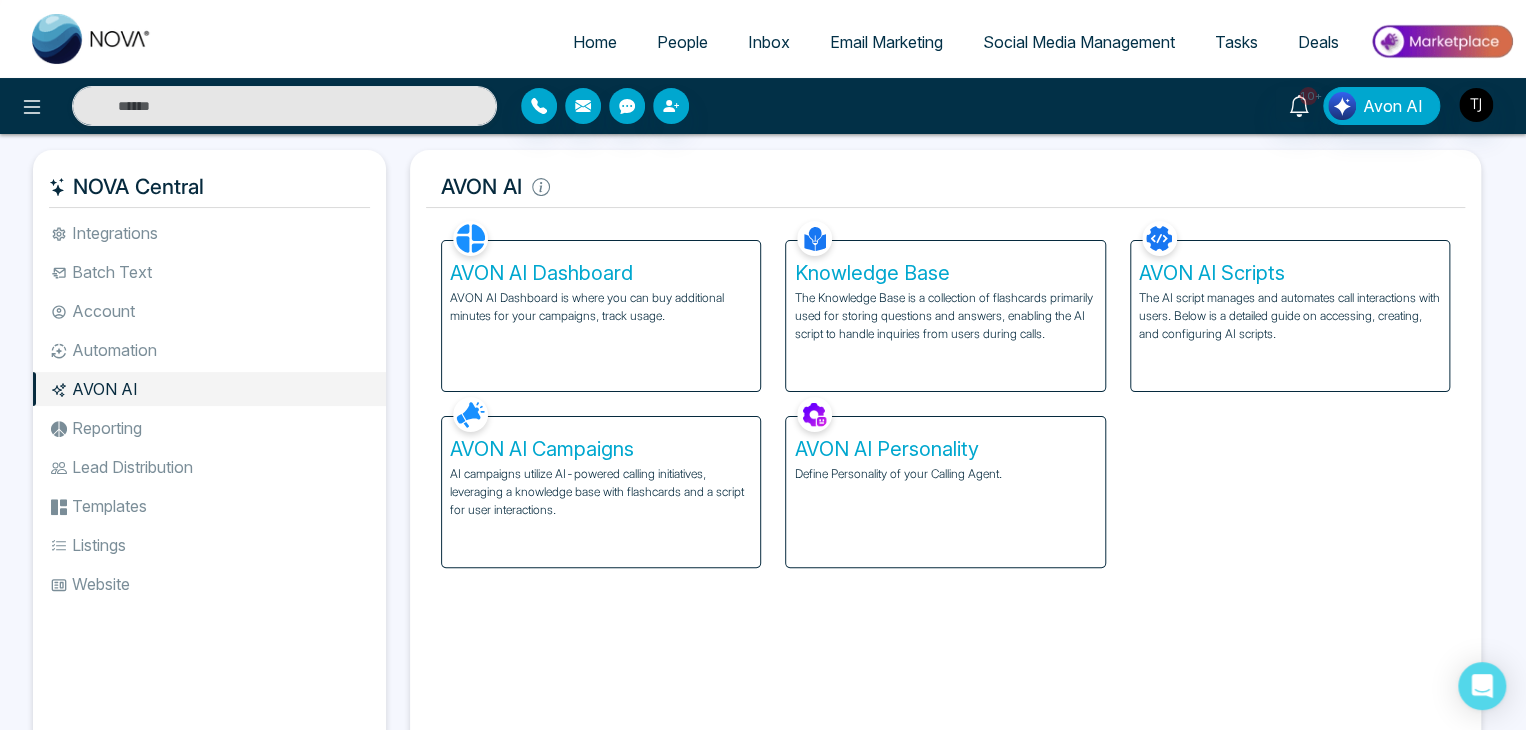 click on "Automation" at bounding box center [209, 350] 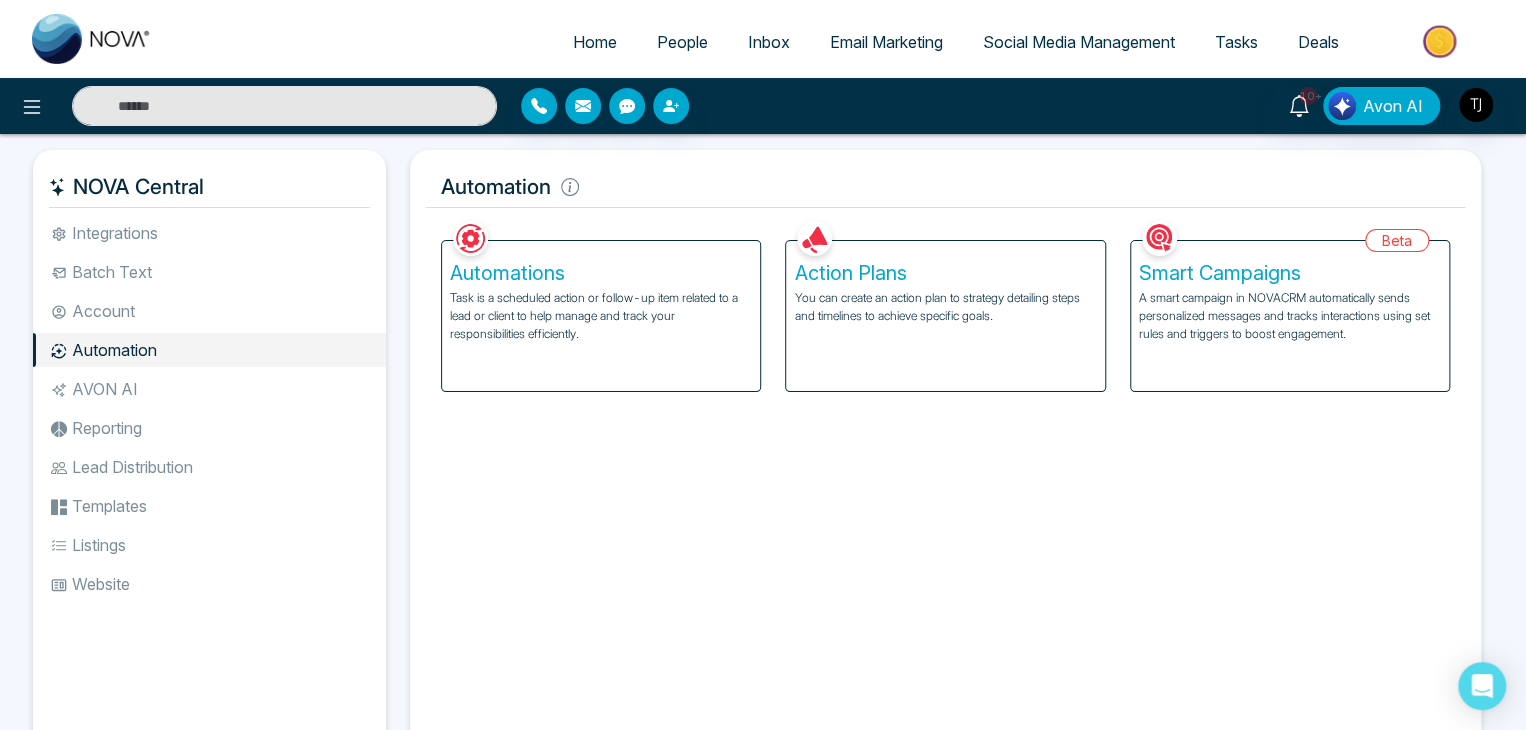 click on "You can create an action plan to strategy detailing steps and timelines to achieve specific goals." at bounding box center [945, 307] 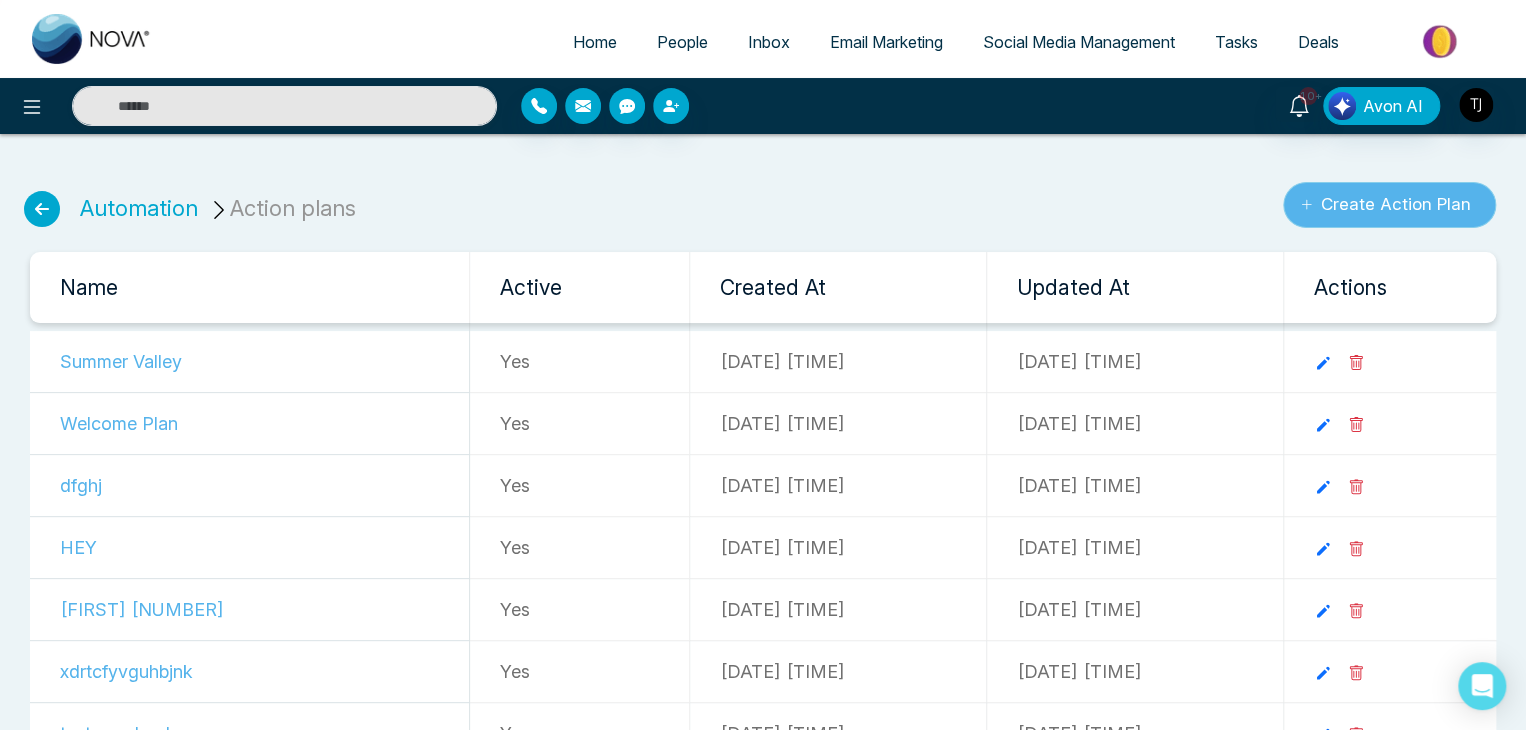 click on "Create Action Plan" at bounding box center [1389, 205] 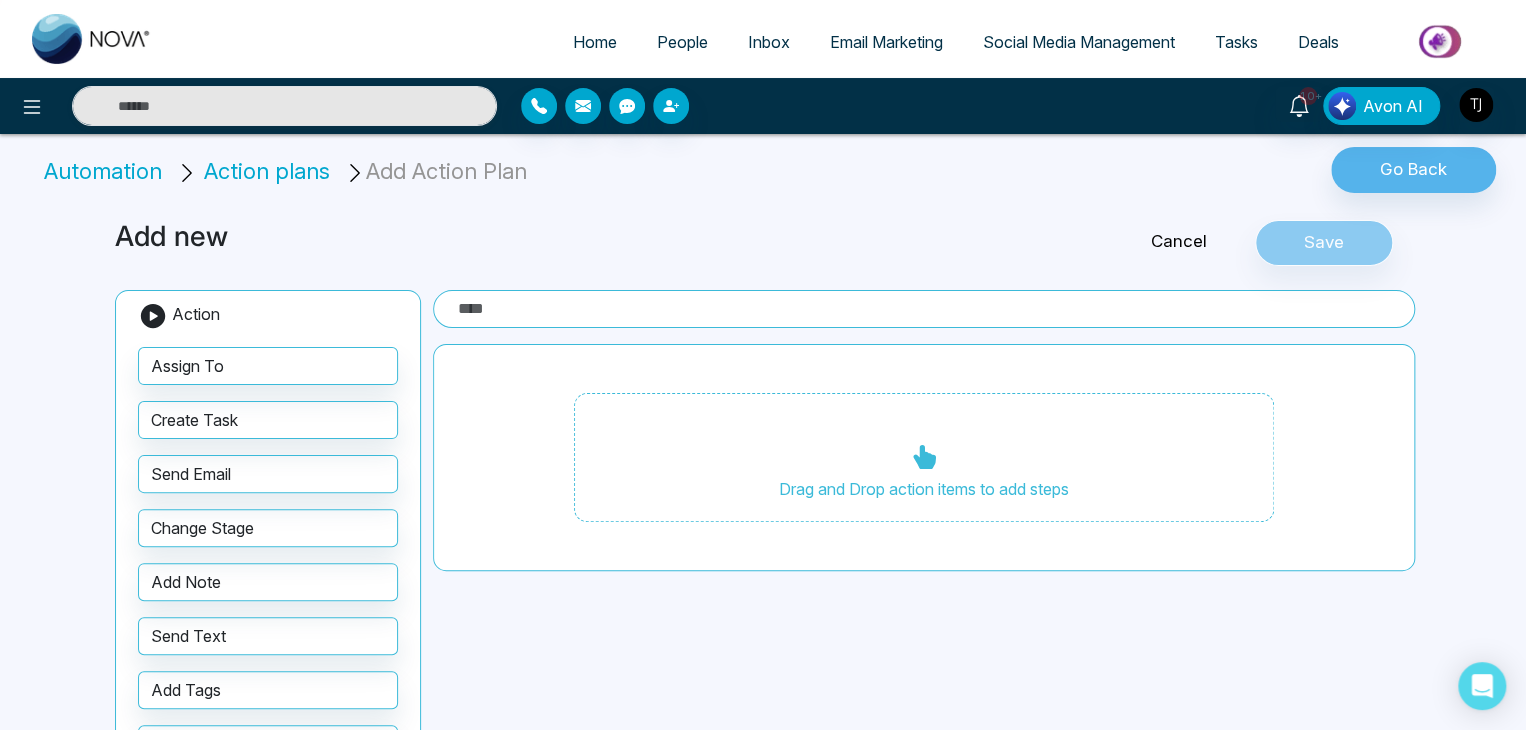 scroll, scrollTop: 0, scrollLeft: 0, axis: both 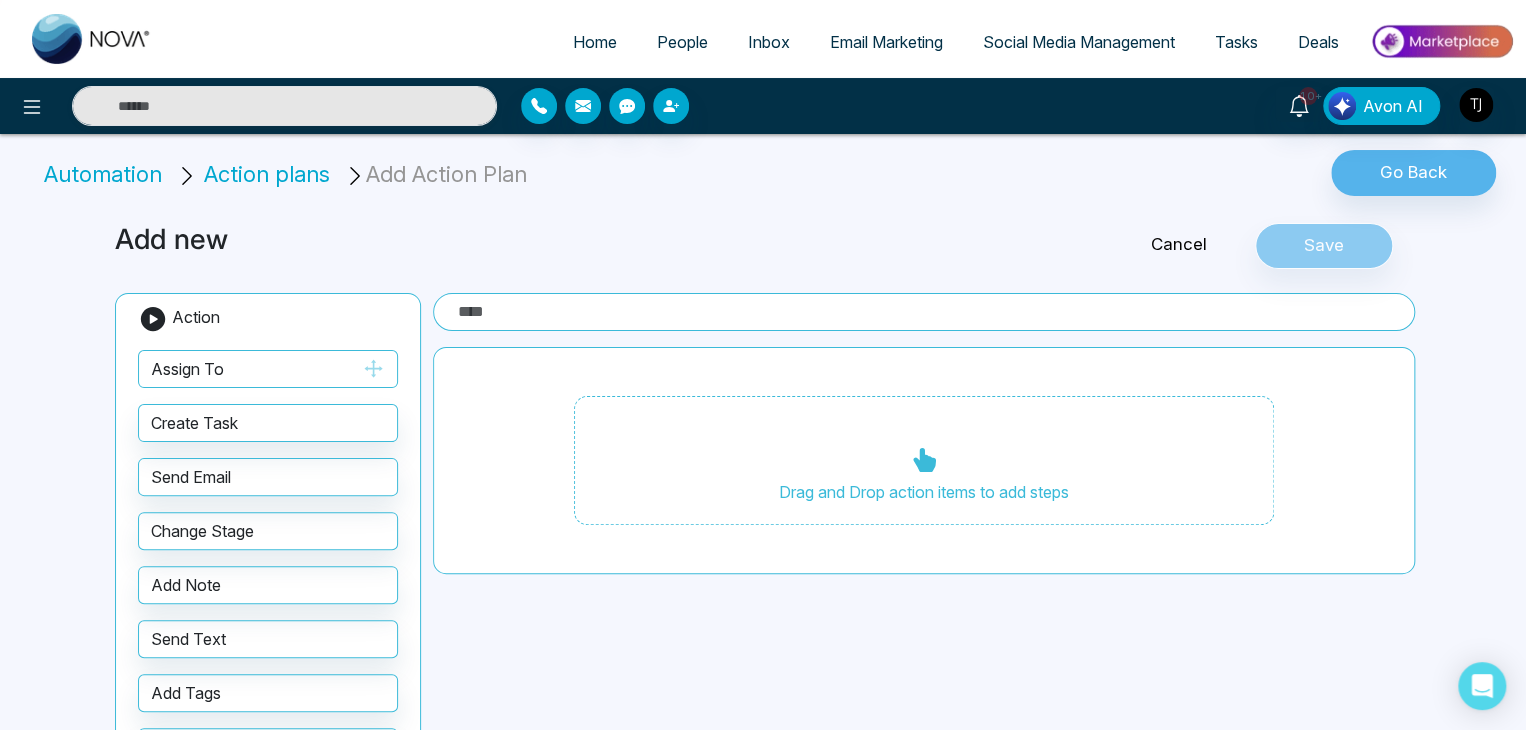 click on "Assign To" at bounding box center [268, 369] 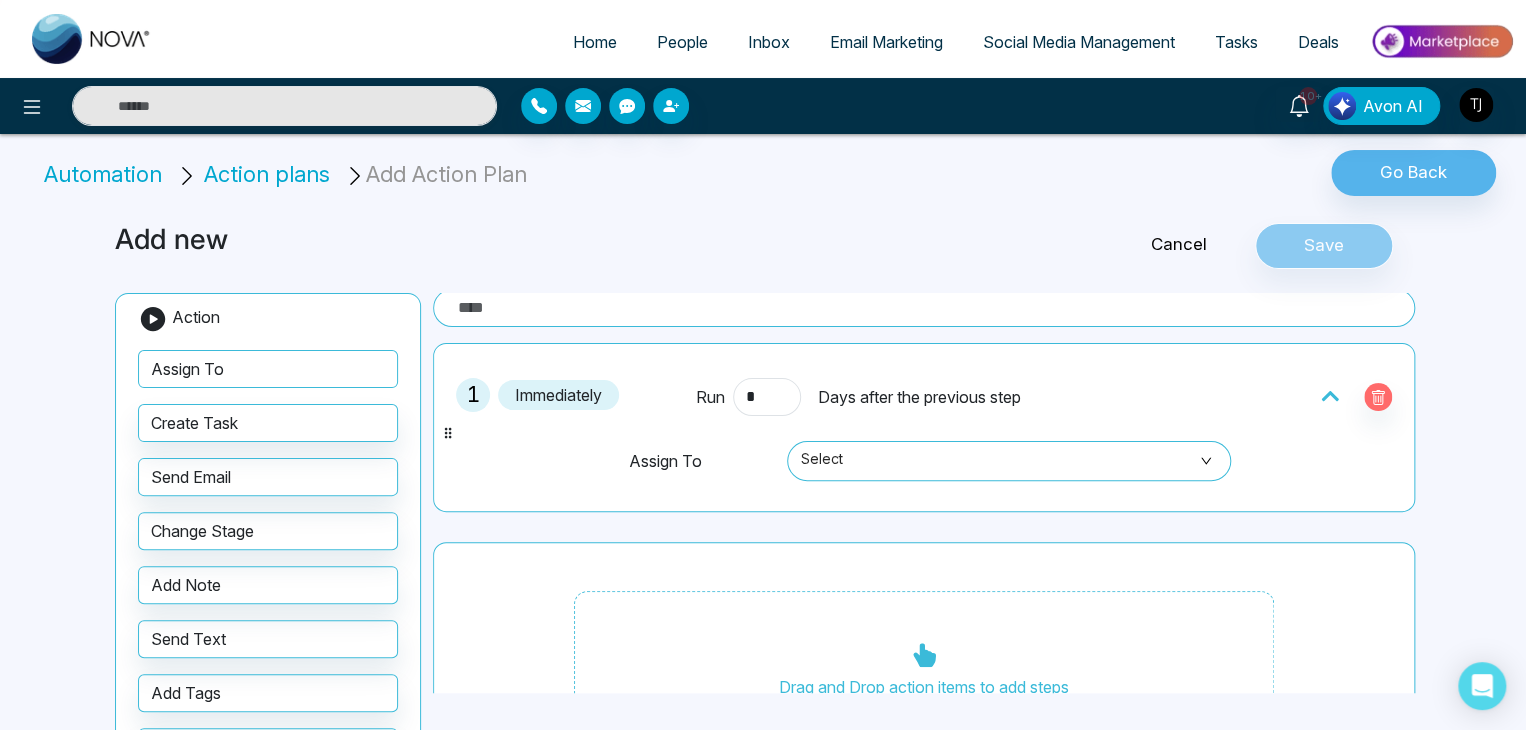 scroll, scrollTop: 0, scrollLeft: 0, axis: both 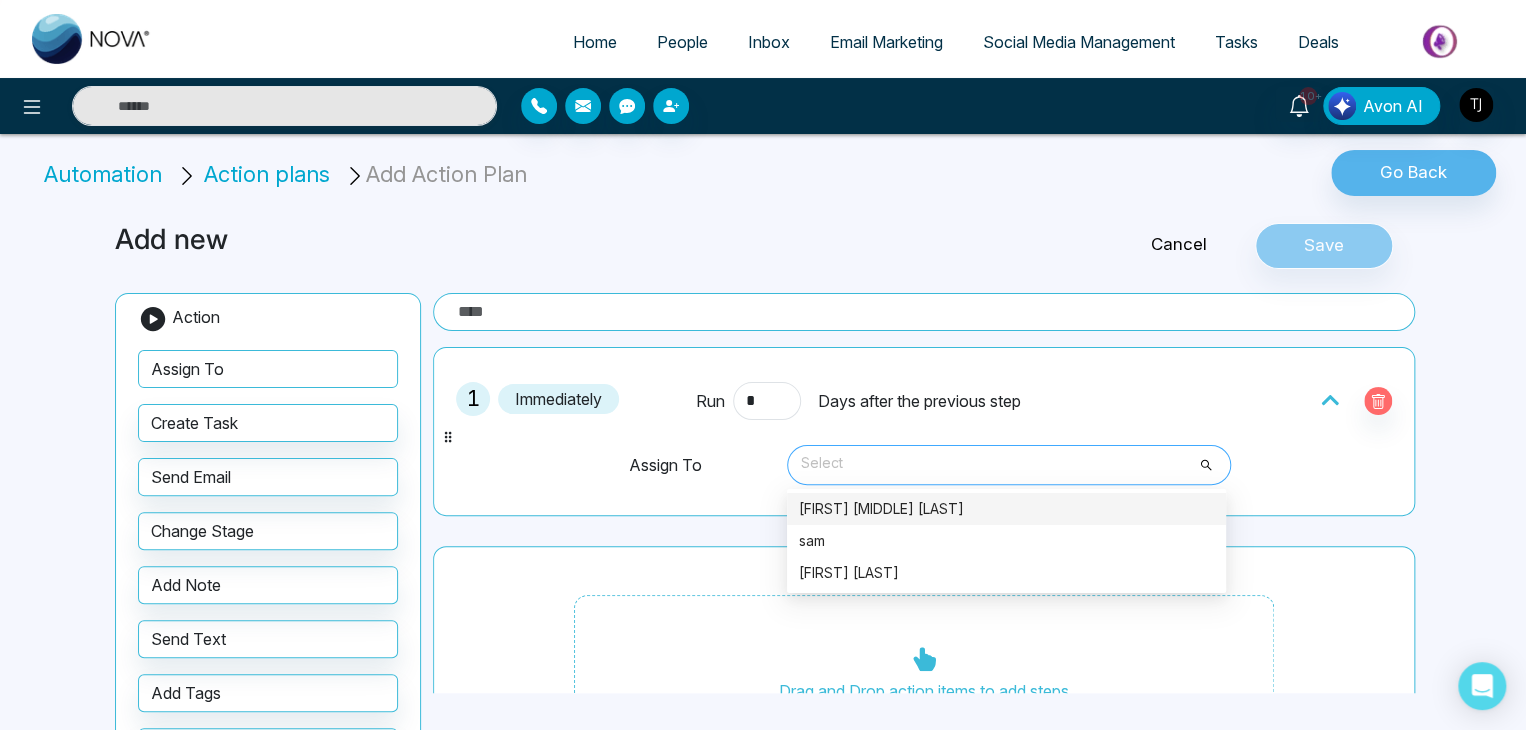 click on "Select" at bounding box center [1009, 465] 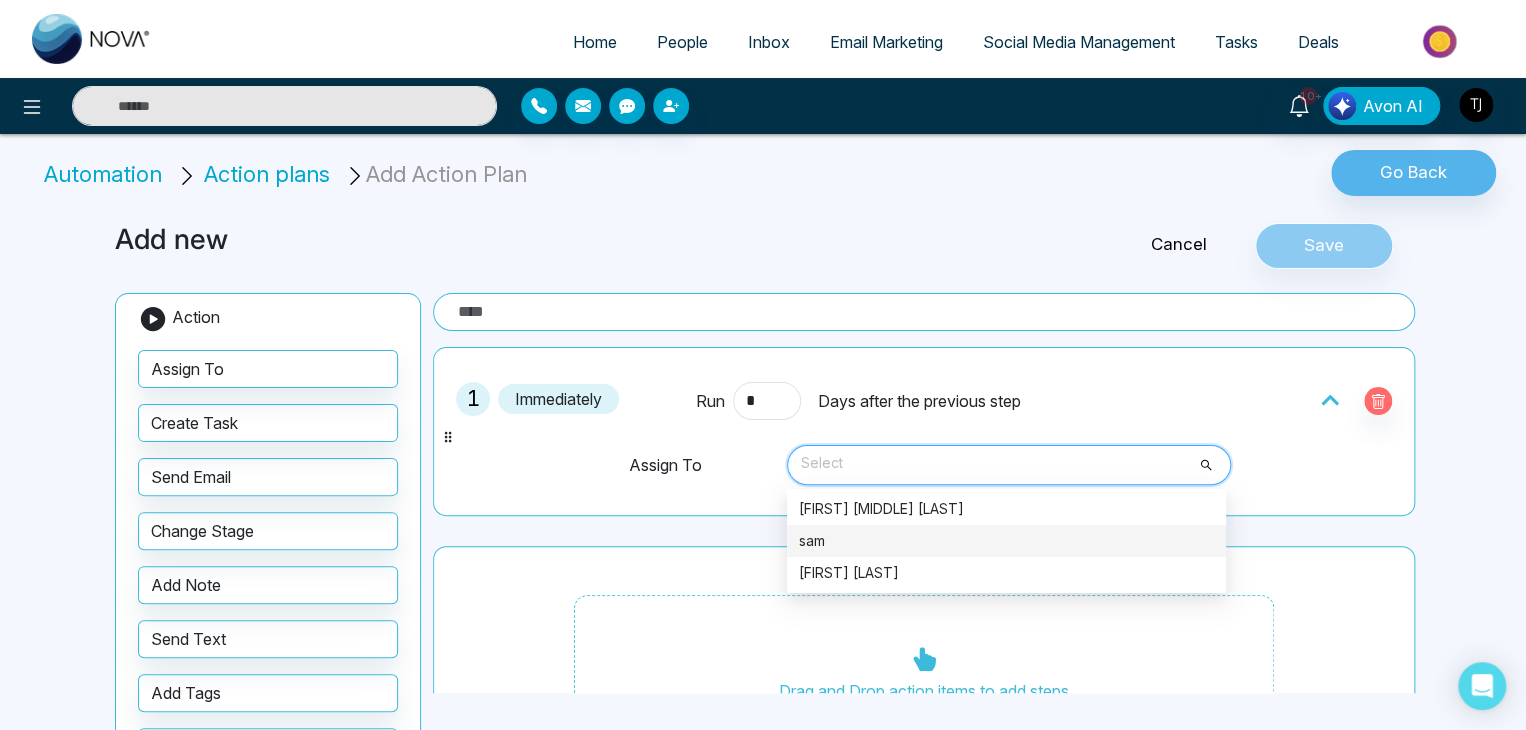click on "sam" at bounding box center [1006, 541] 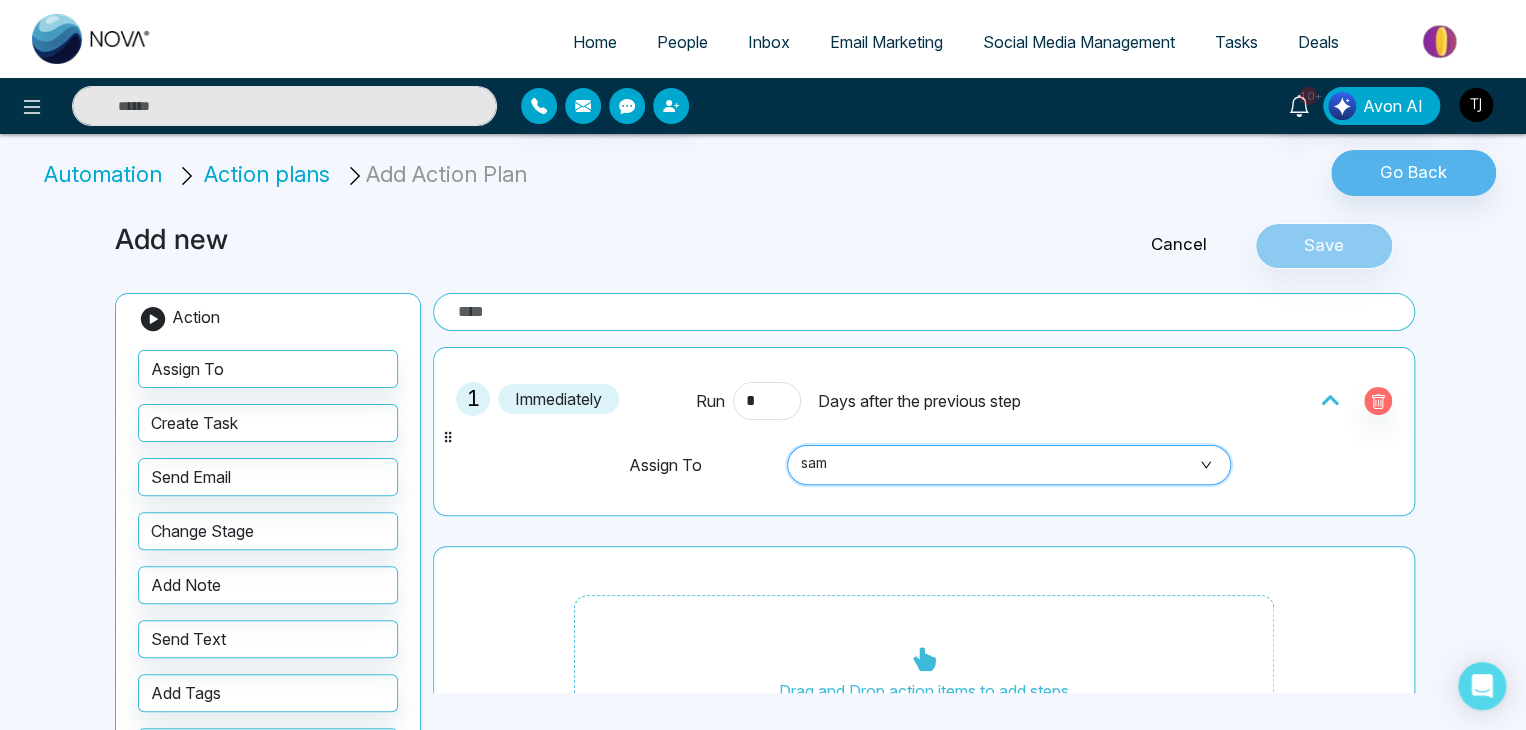 click 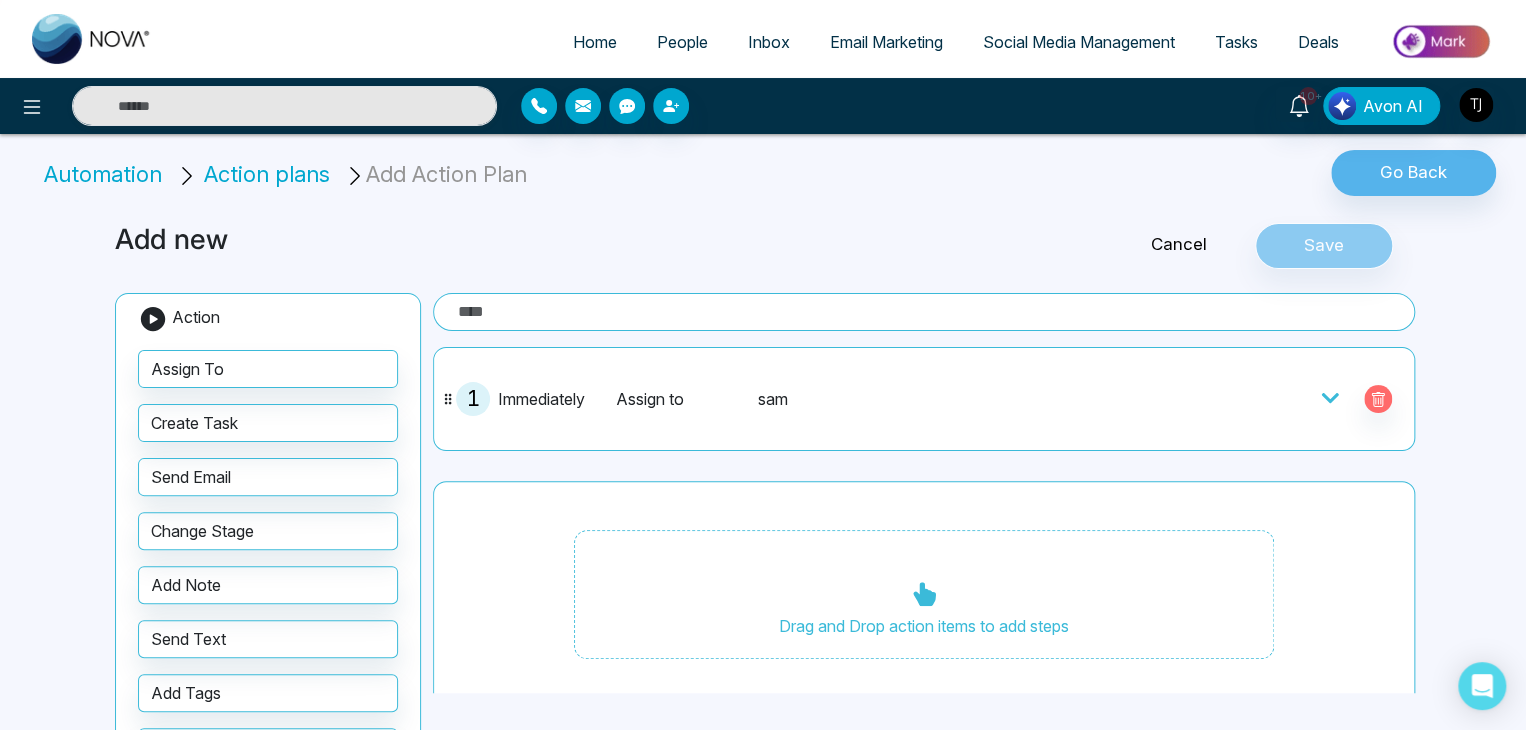 click 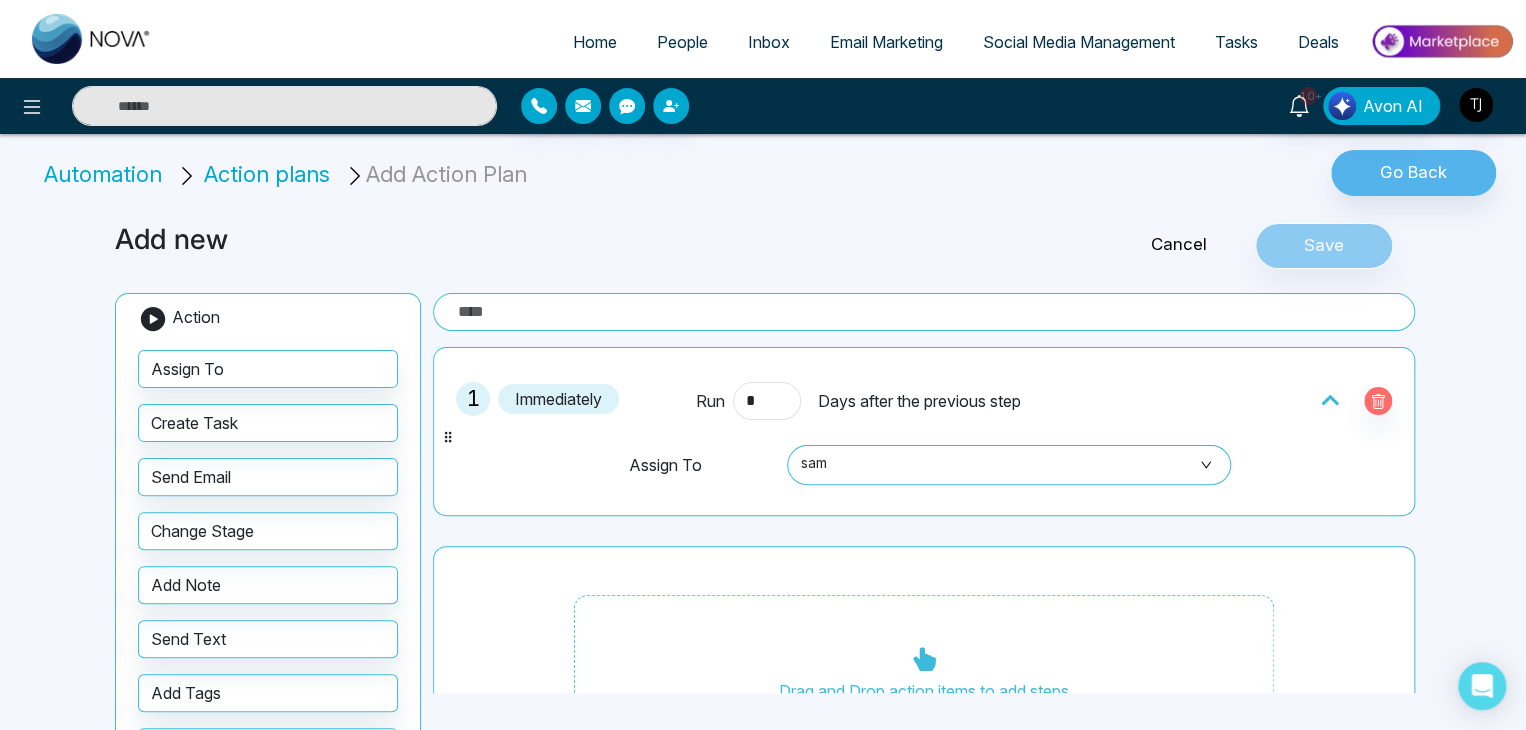 click 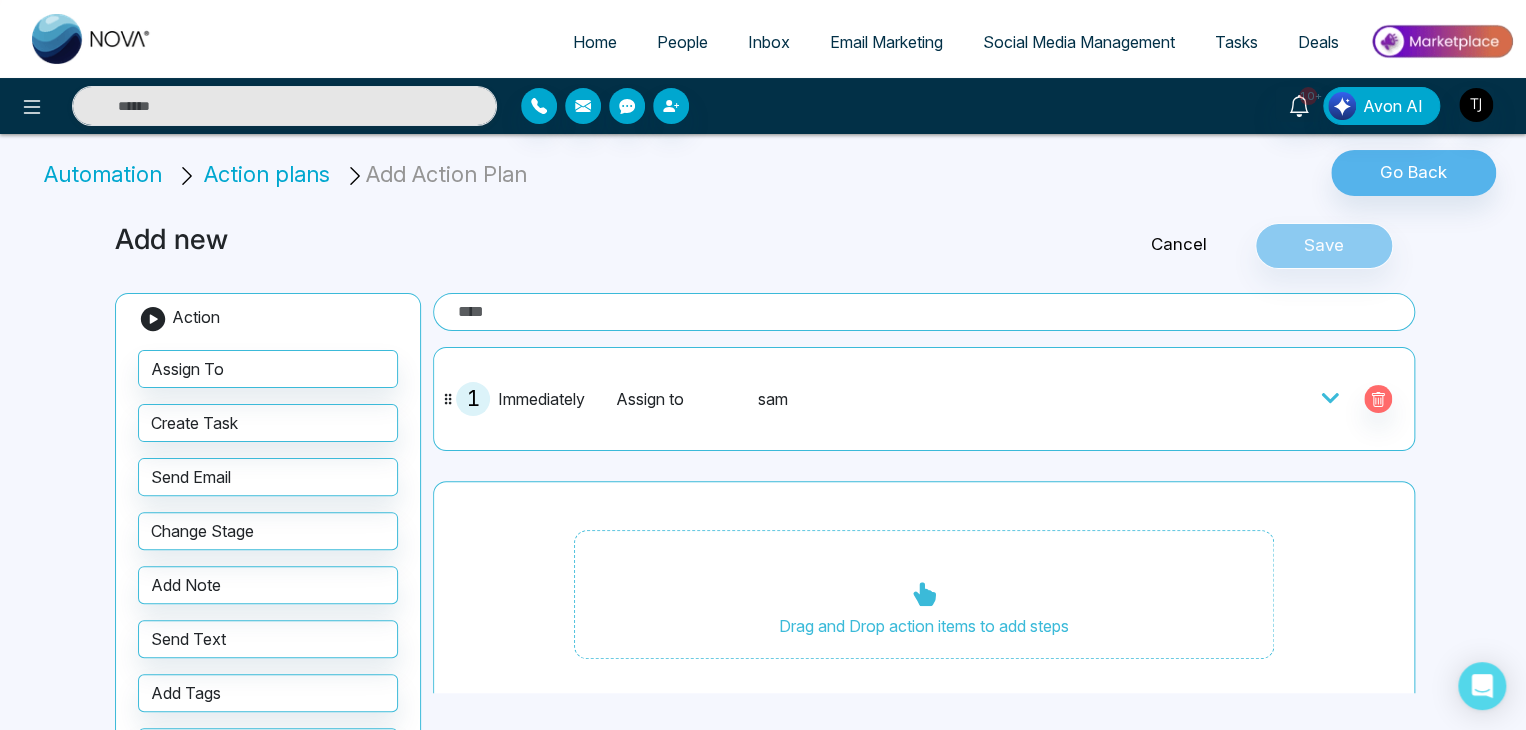 click 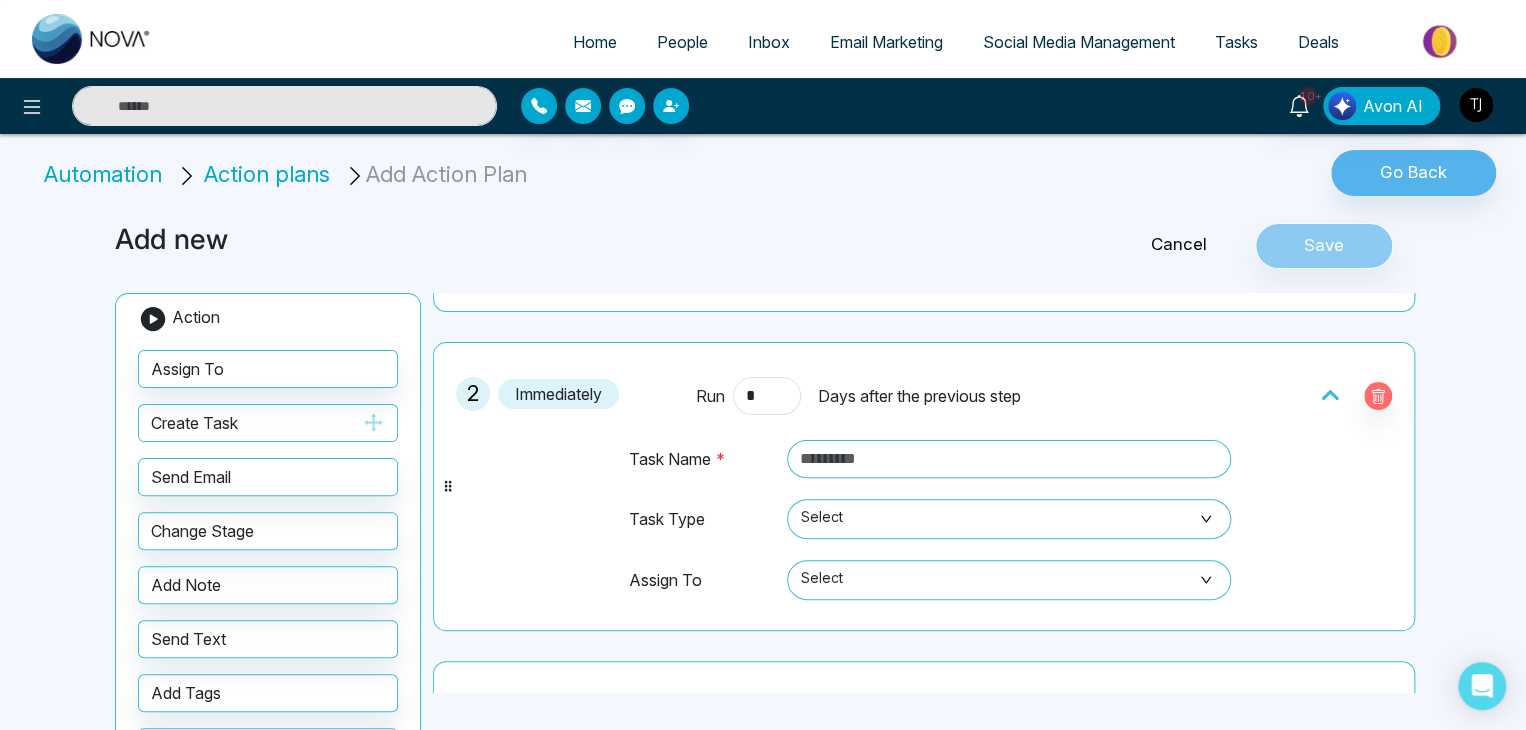 scroll, scrollTop: 200, scrollLeft: 0, axis: vertical 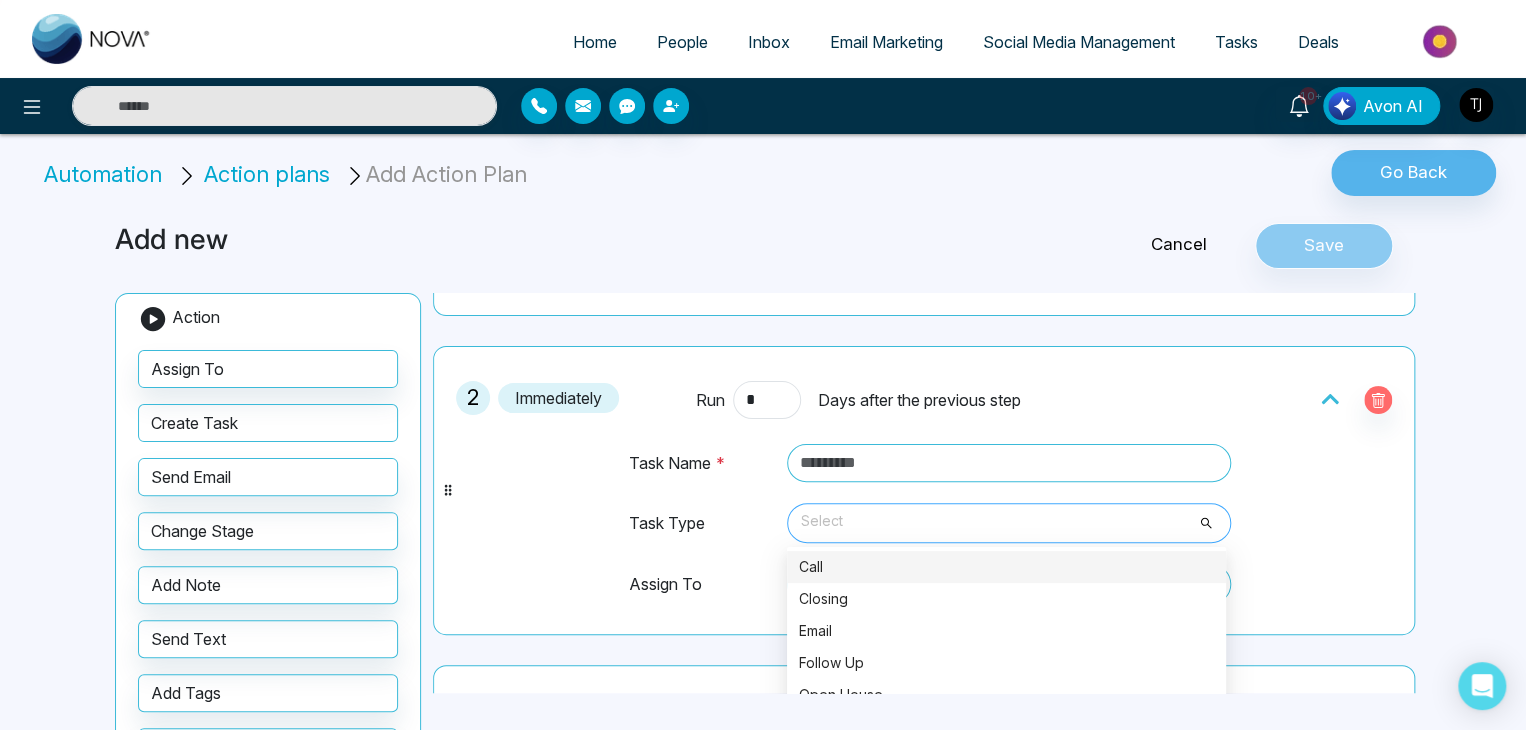 click on "Select" at bounding box center [1009, 523] 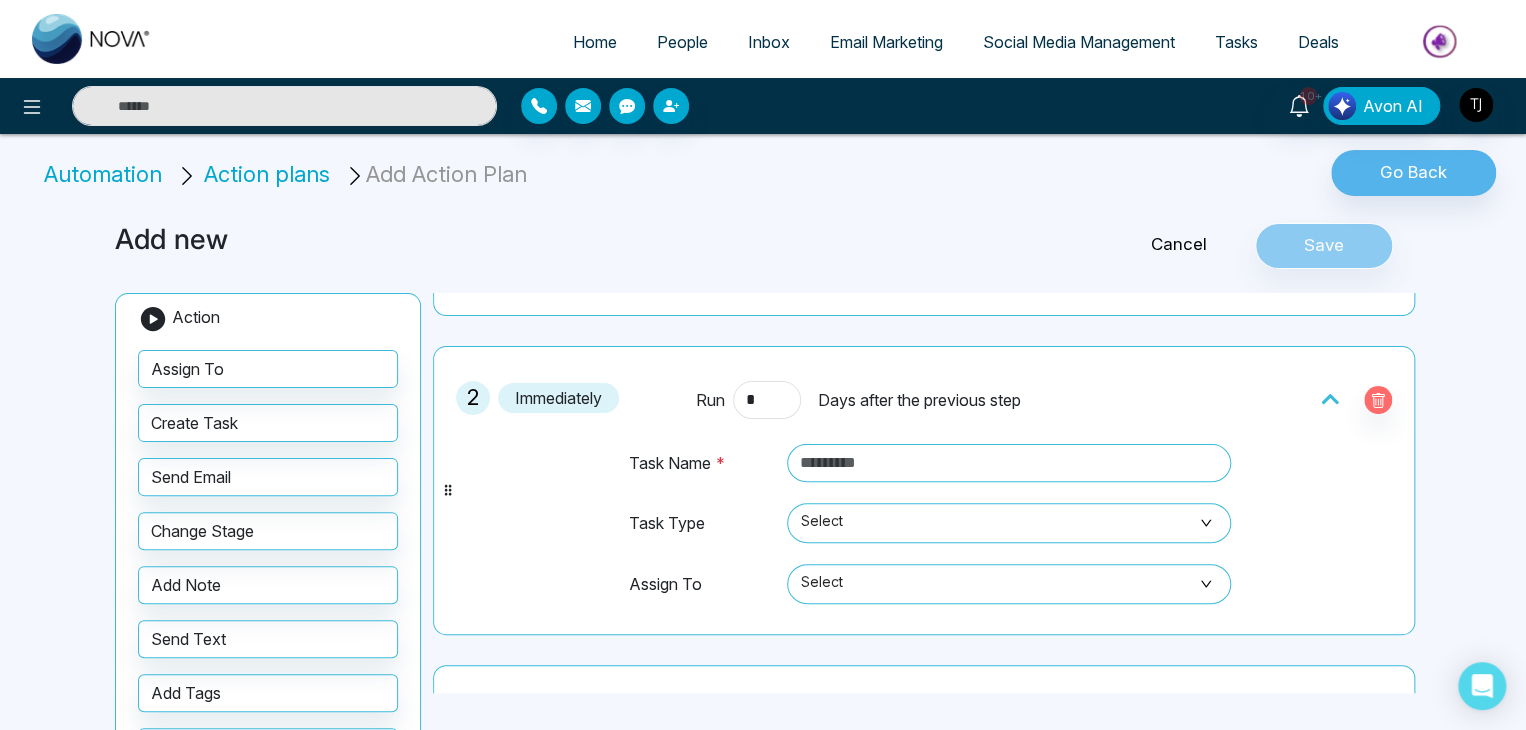 click on "2 Immediately Run * Days after the previous step Task Name   * Task Type   Select Call Closing Call Closing Email Follow Up Open House Showing Text Assign To   Select" at bounding box center [924, 490] 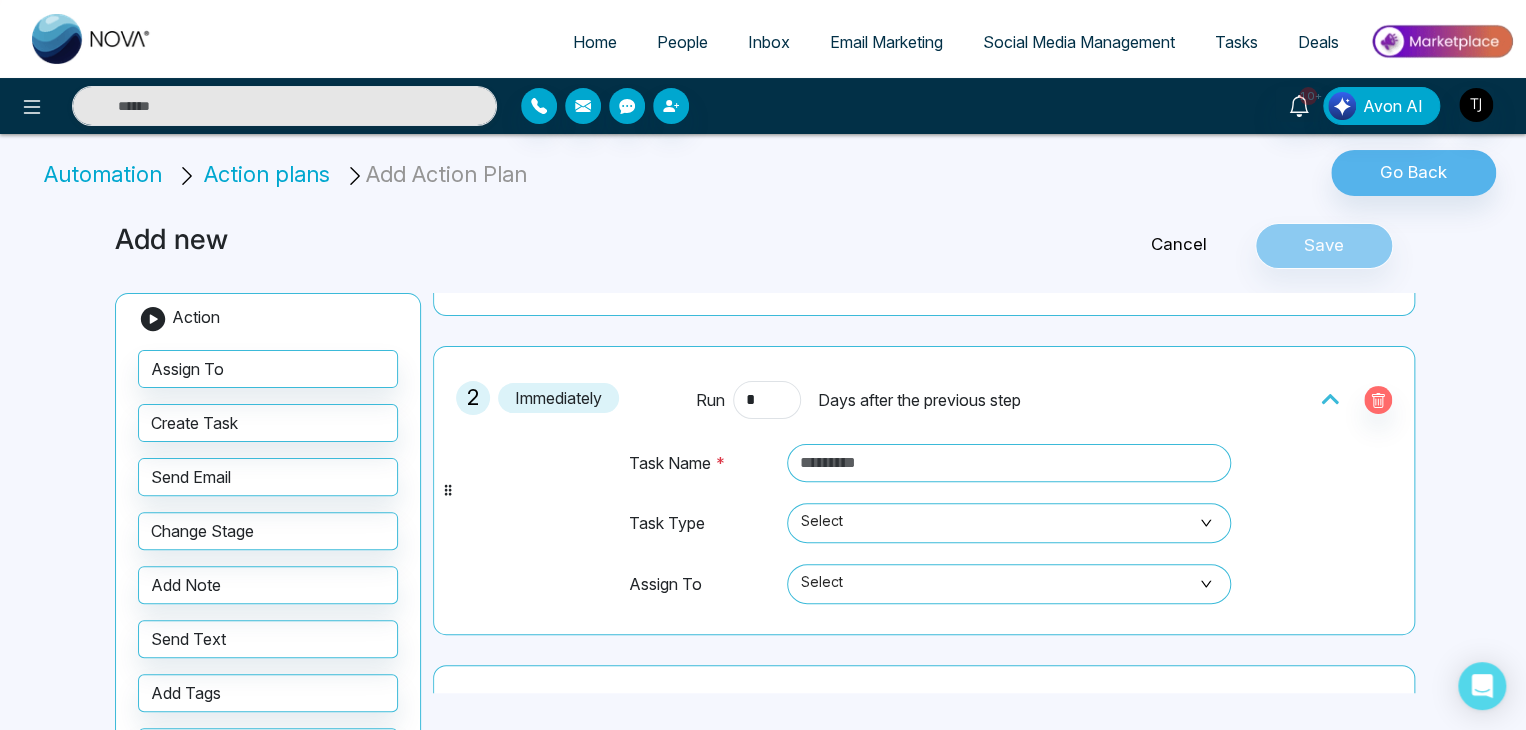 click on "Immediately" at bounding box center (558, 398) 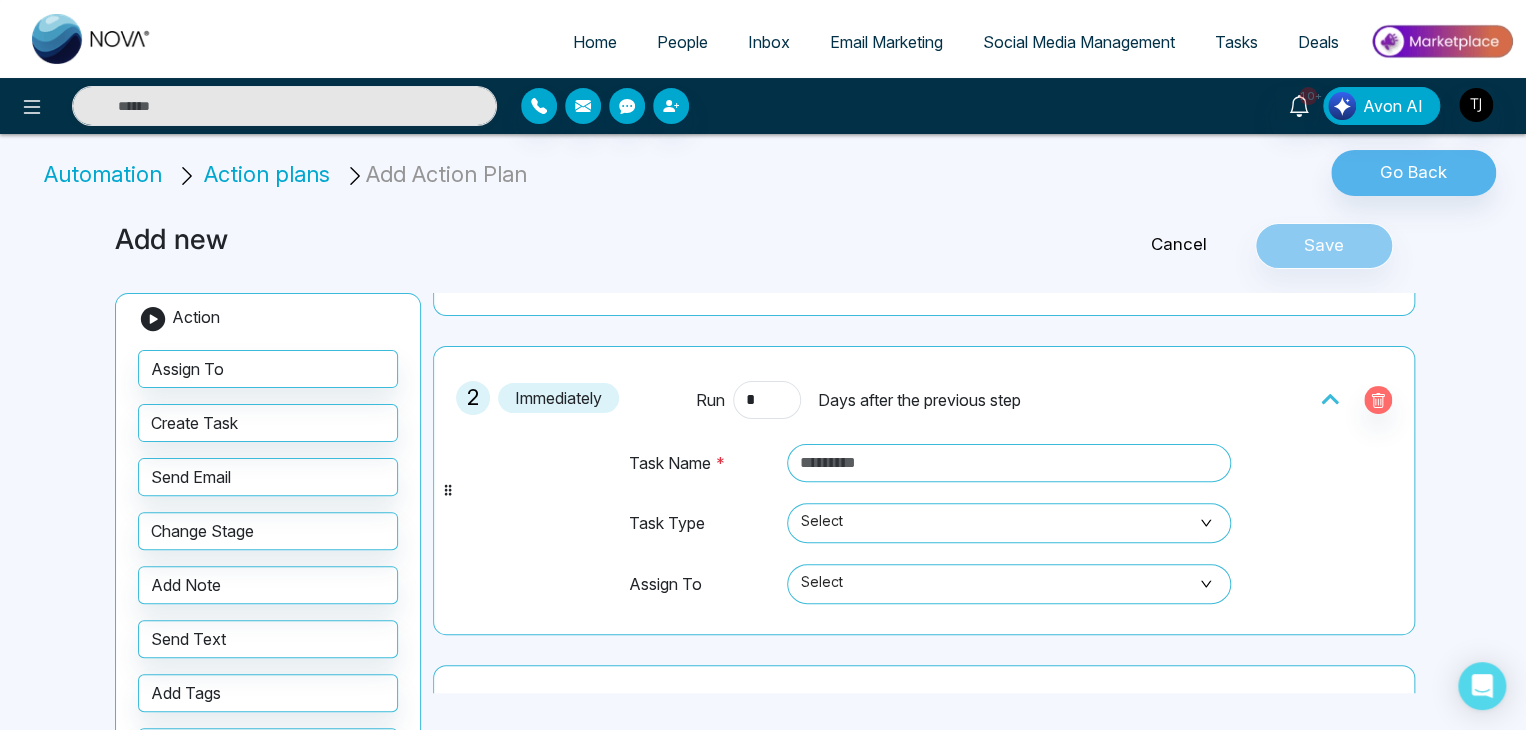 click on "Immediately" at bounding box center [558, 398] 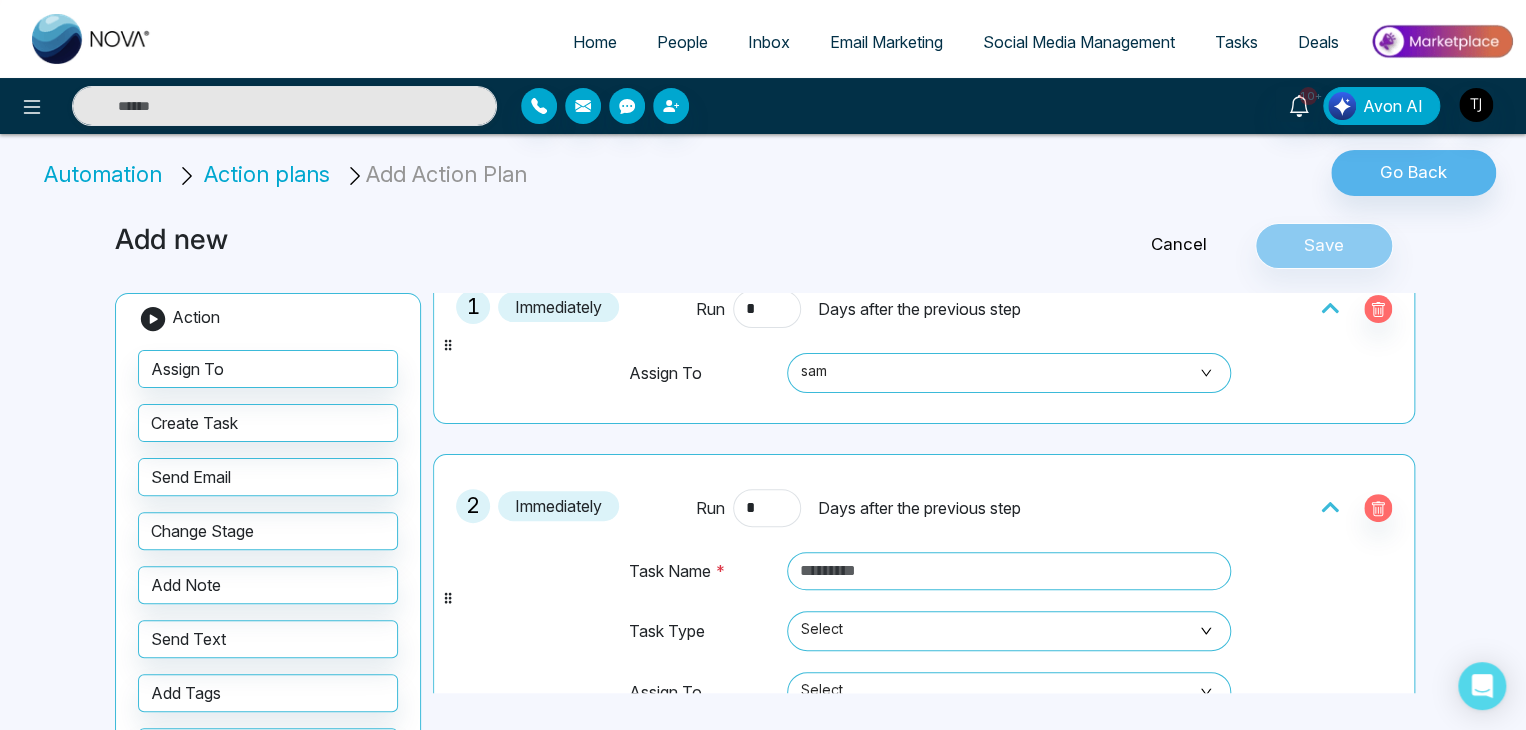 scroll, scrollTop: 100, scrollLeft: 0, axis: vertical 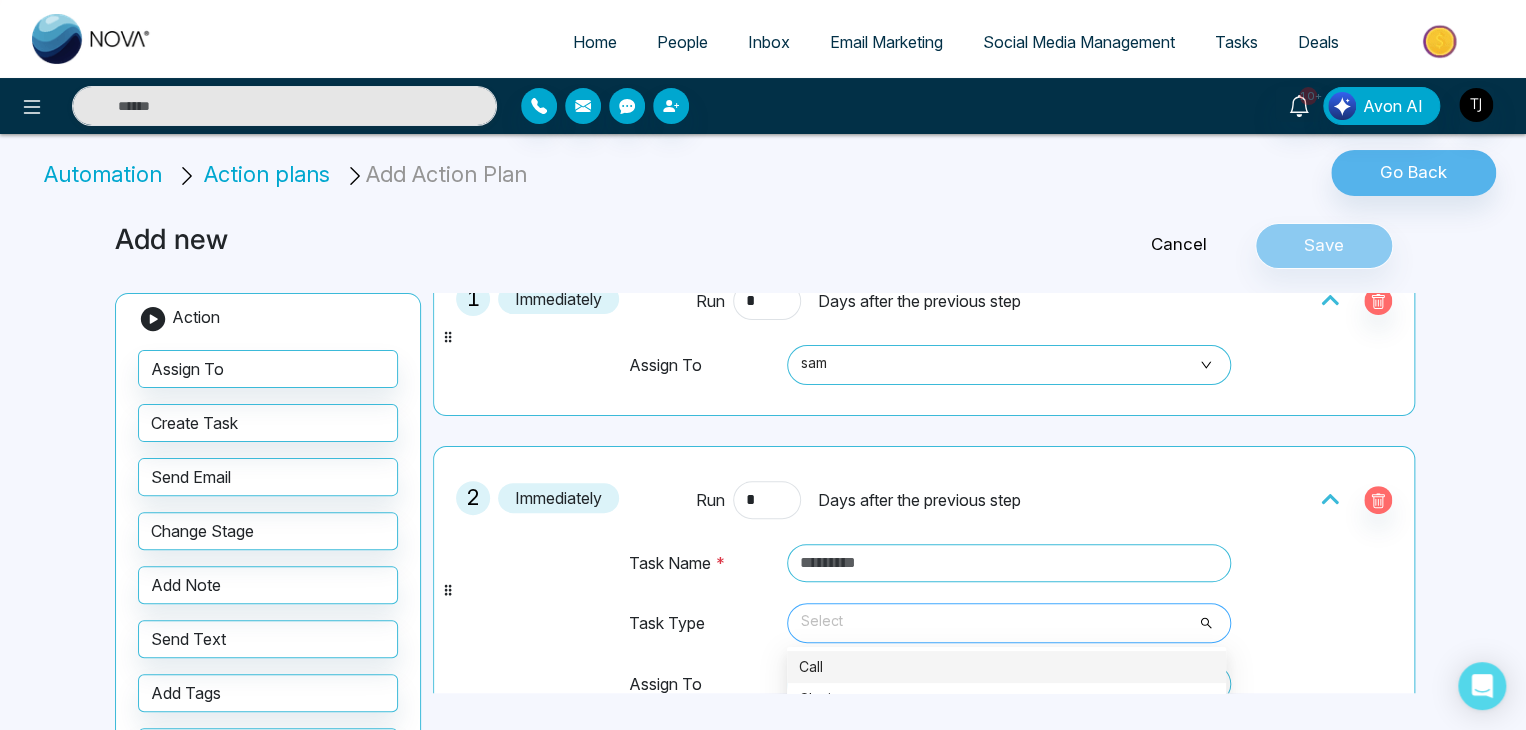 click on "Select" at bounding box center (1009, 623) 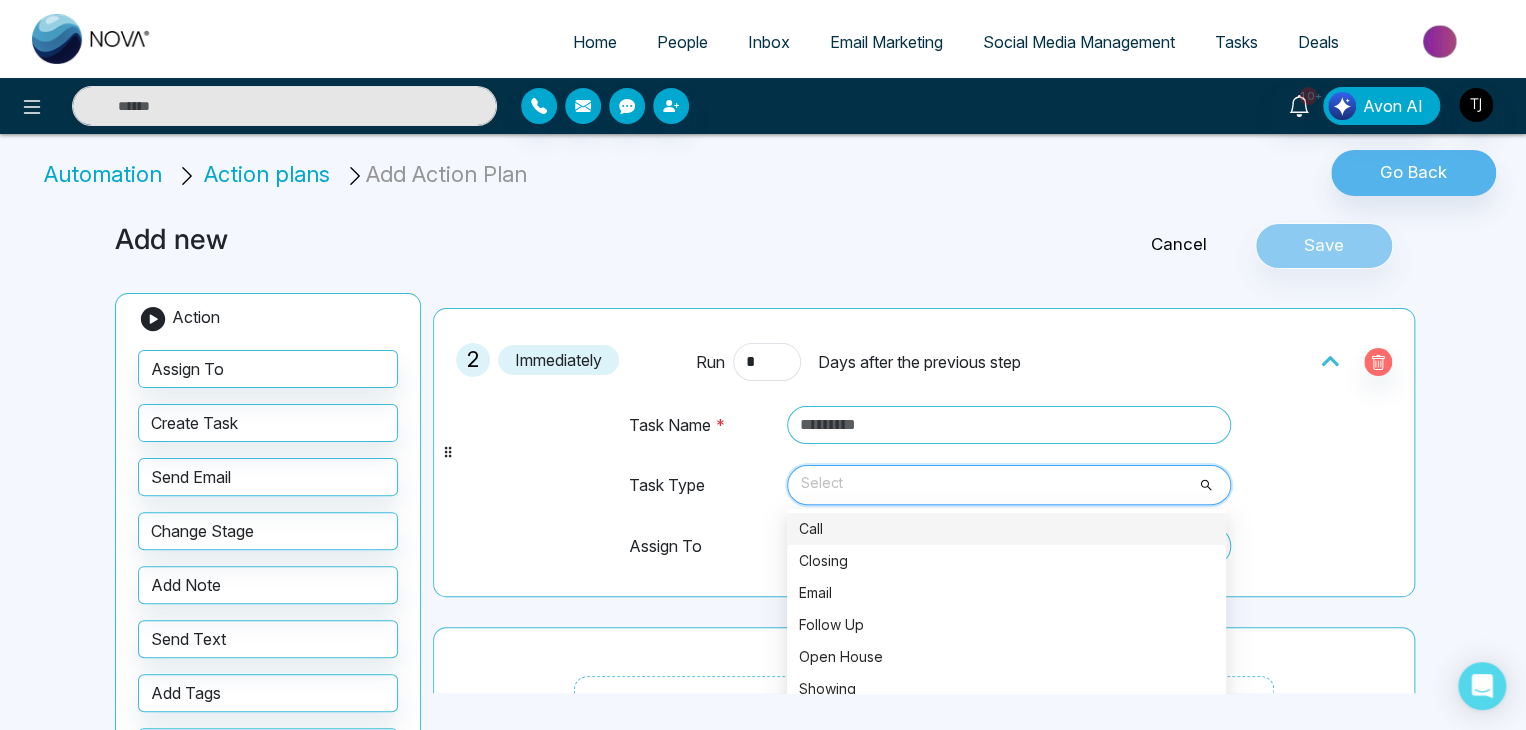 scroll, scrollTop: 300, scrollLeft: 0, axis: vertical 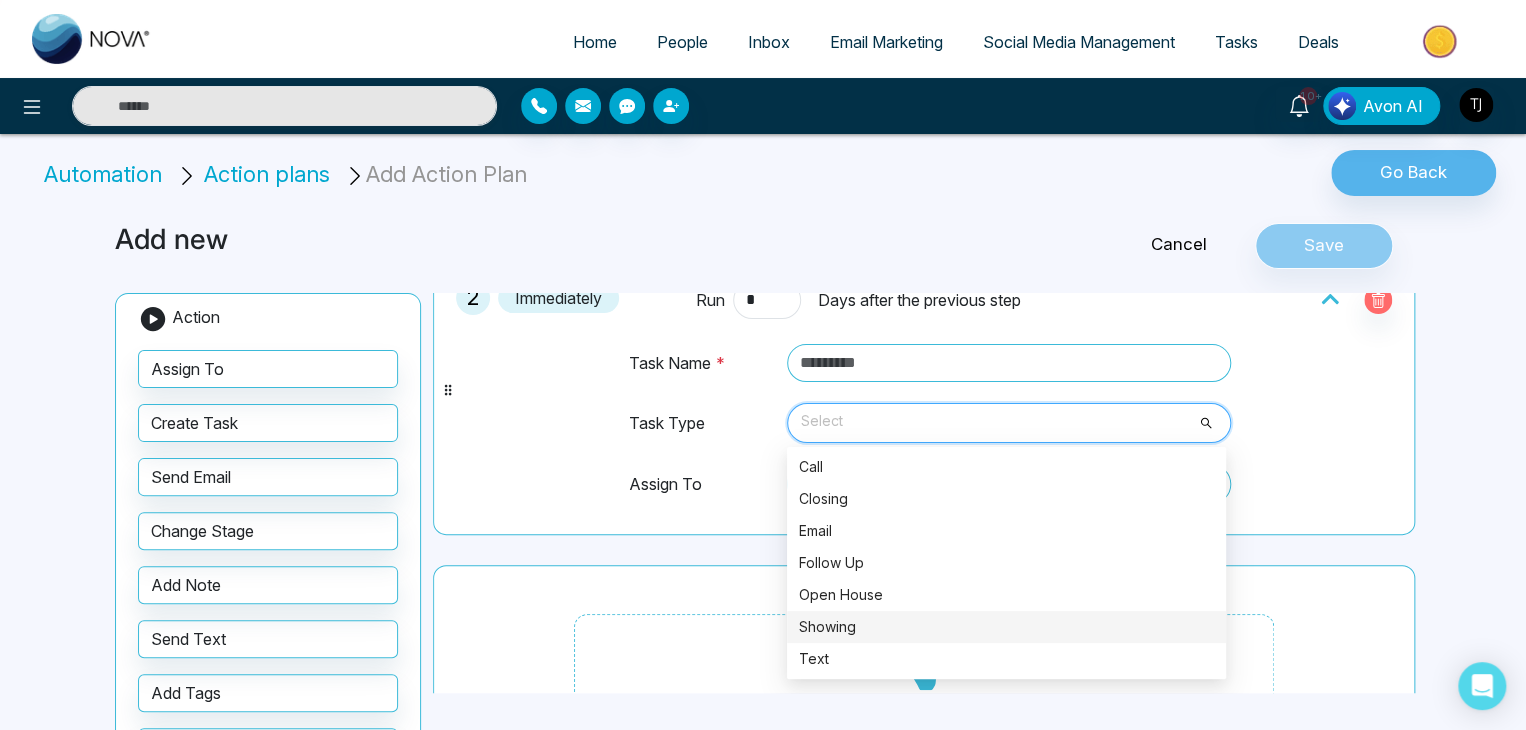 click on "1 Immediately Run * Days after the previous step Assign To   sam 2 Immediately Run * Days after the previous step Task Name   * Task Type   Select Open House Showing Text Call Closing Email Follow Up Open House Showing Text Assign To   Select Drag and Drop action items to add steps" at bounding box center [924, 420] 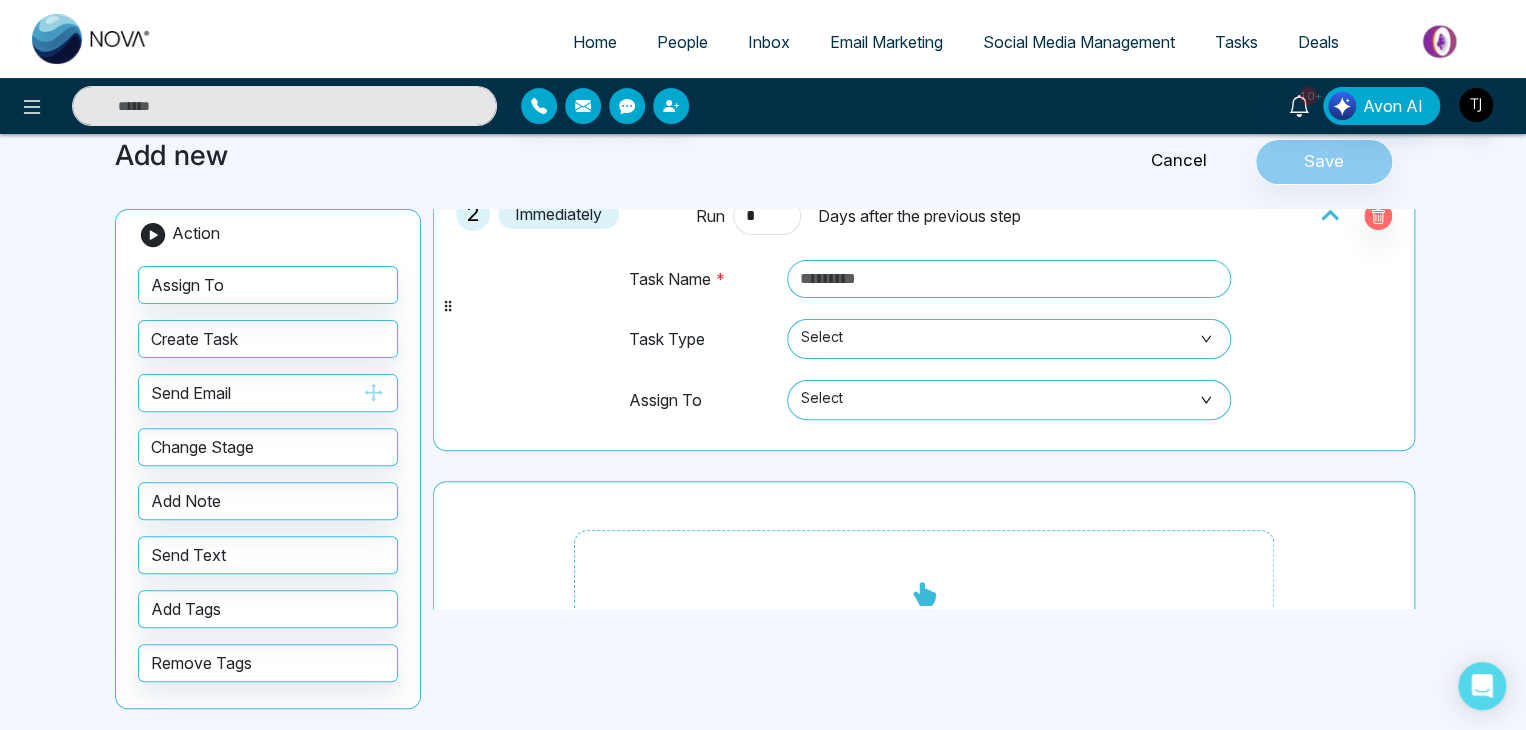 scroll, scrollTop: 88, scrollLeft: 0, axis: vertical 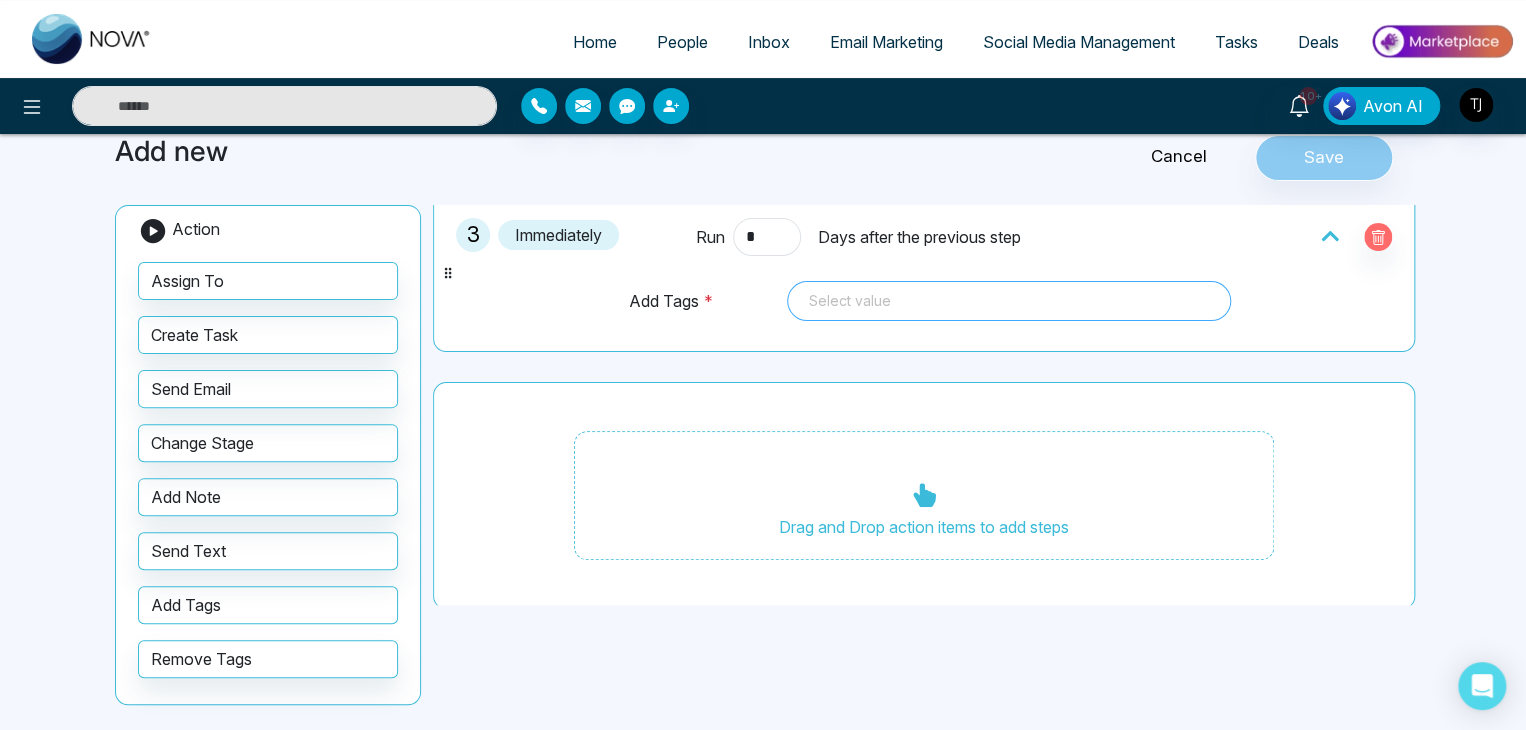 click at bounding box center (1009, 301) 